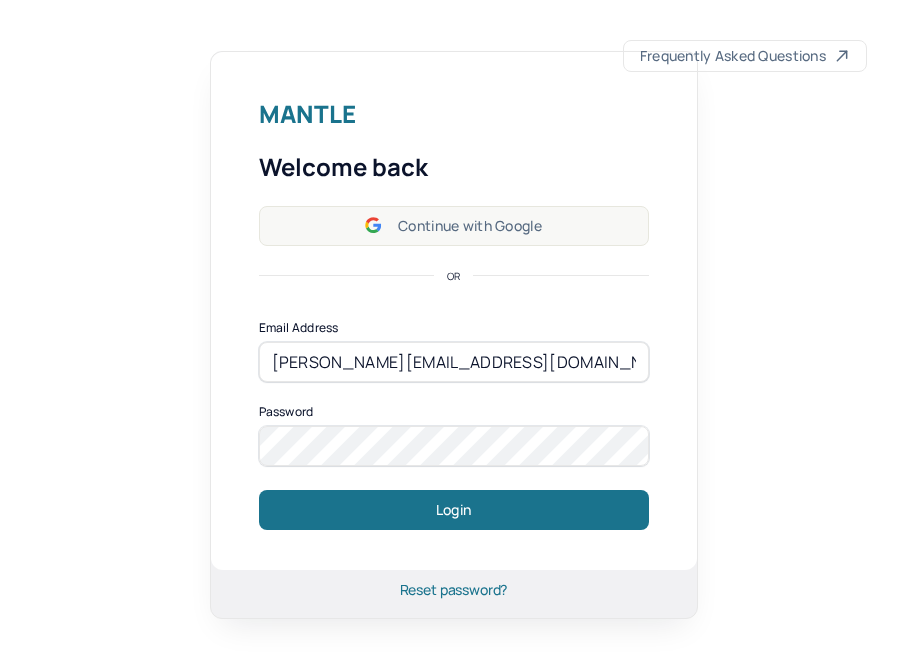 scroll, scrollTop: 0, scrollLeft: 0, axis: both 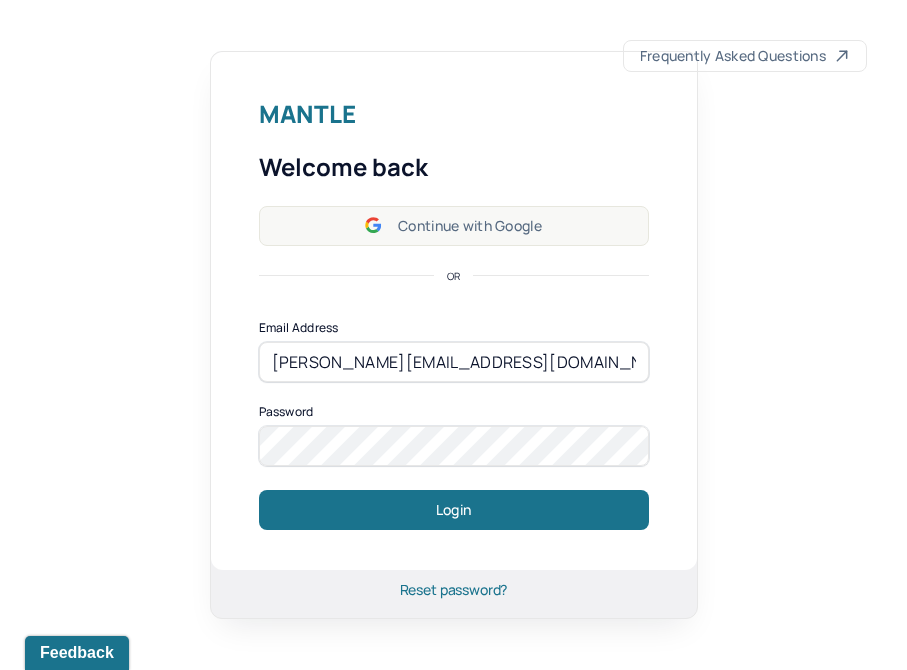 click on "Continue with Google" at bounding box center [454, 226] 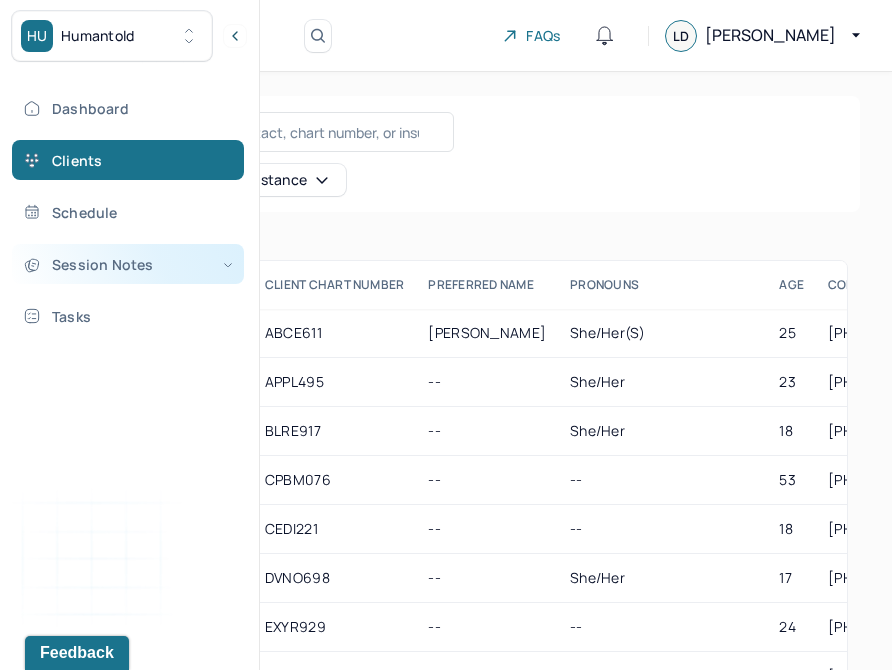 click on "Session Notes" at bounding box center (128, 264) 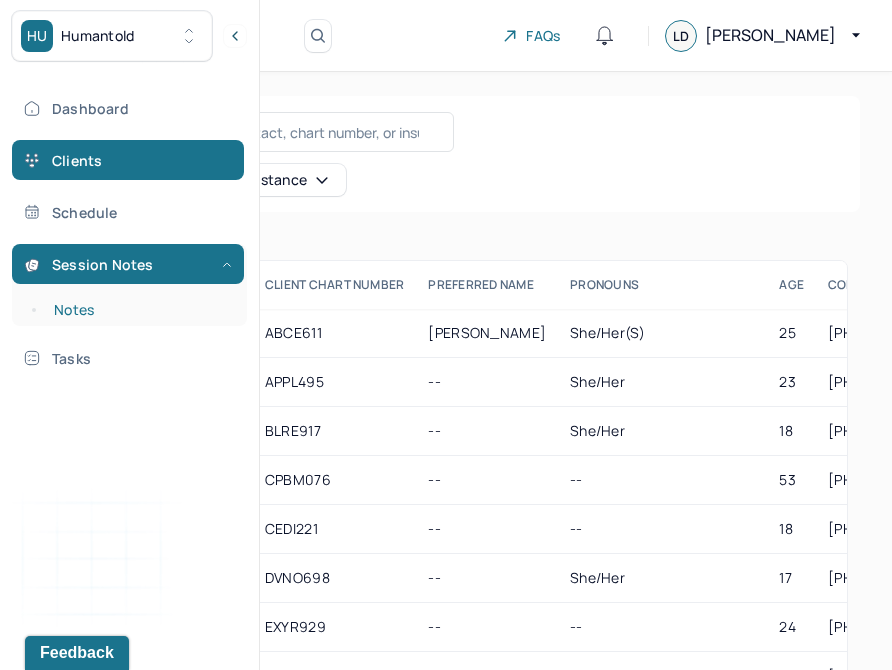 click on "Notes" at bounding box center [139, 310] 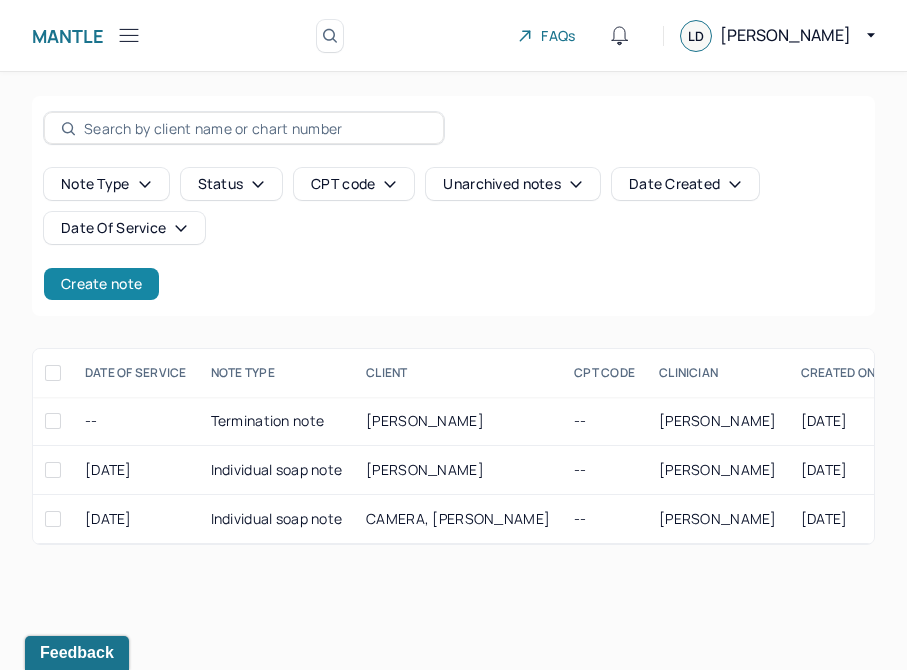 click on "Create note" at bounding box center [101, 284] 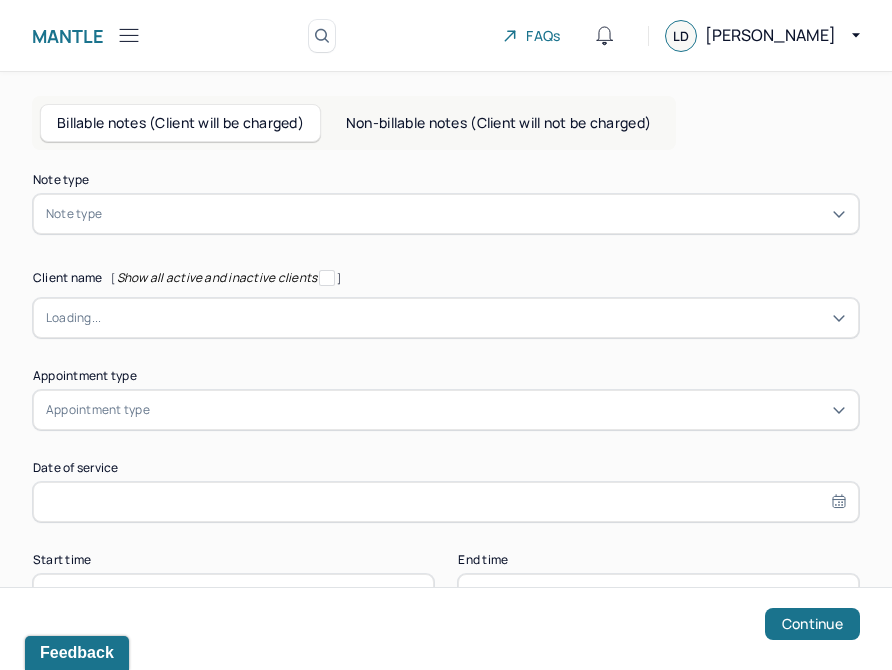 click at bounding box center (476, 214) 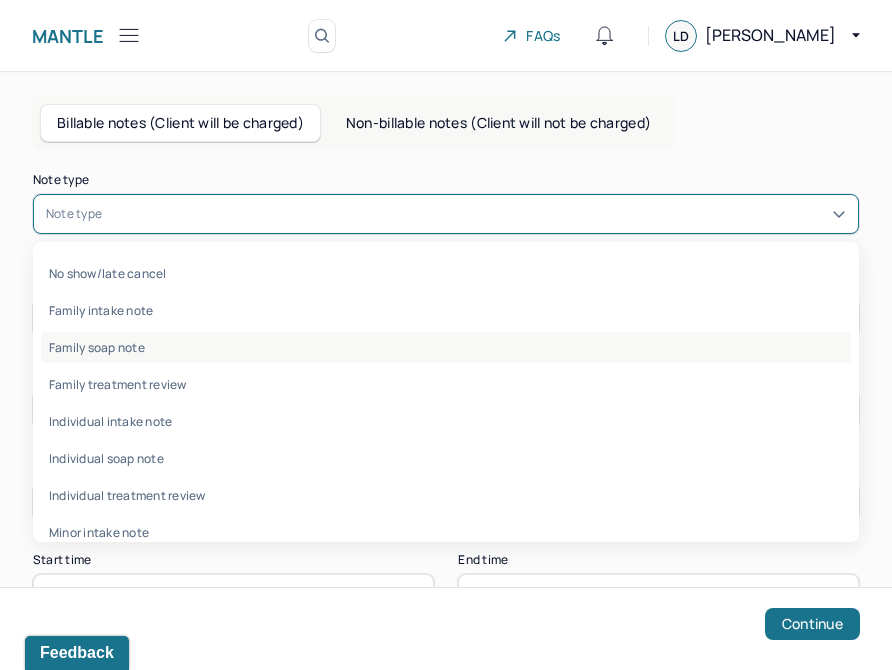 click on "Family soap note" at bounding box center (446, 347) 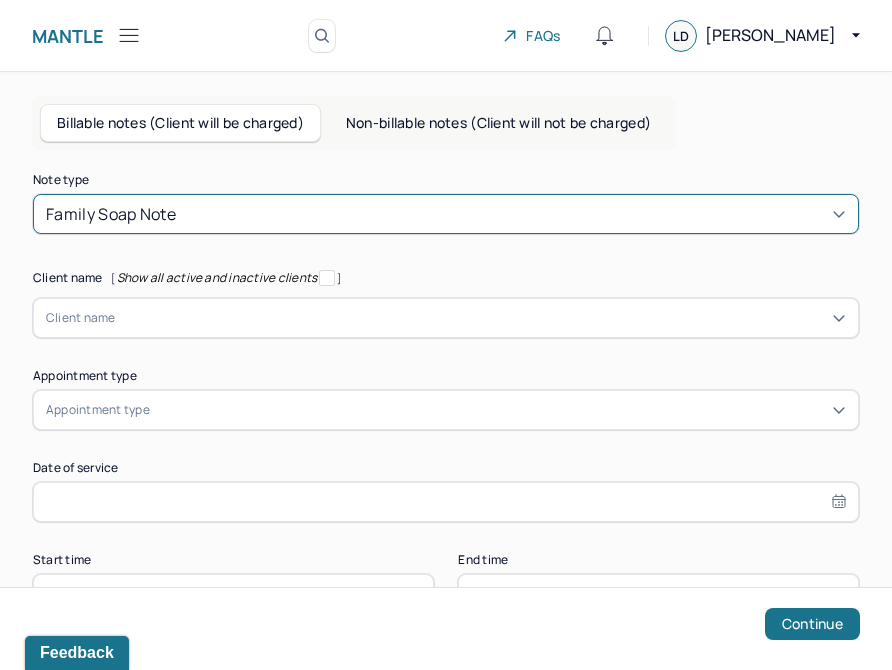 click at bounding box center [513, 214] 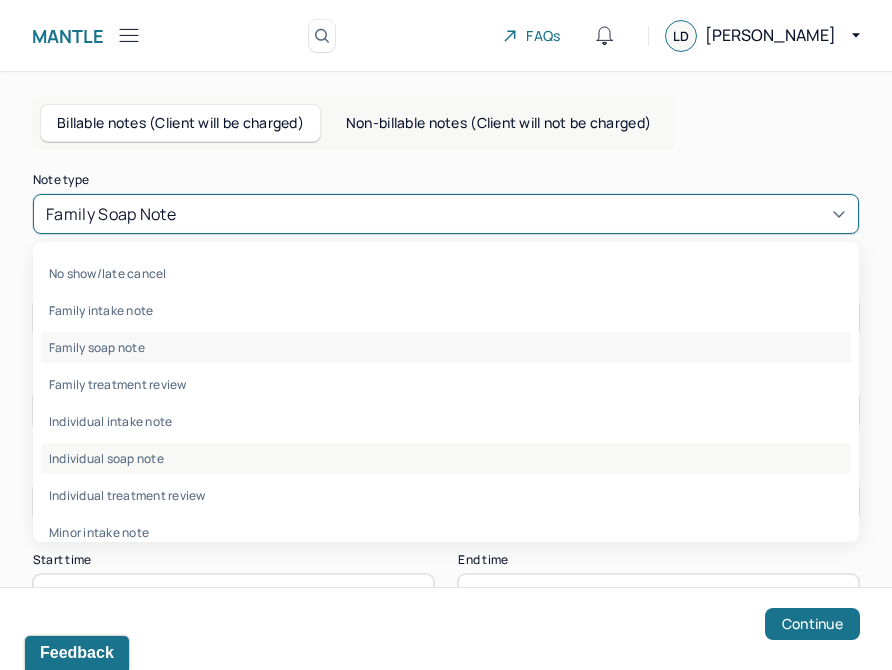 click on "Individual soap note" at bounding box center [446, 458] 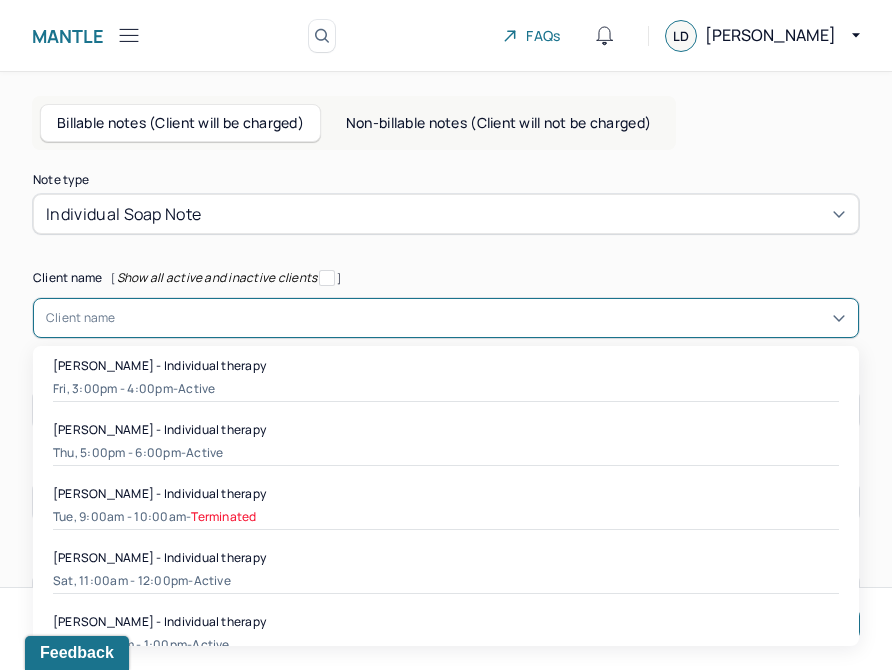 click at bounding box center [481, 318] 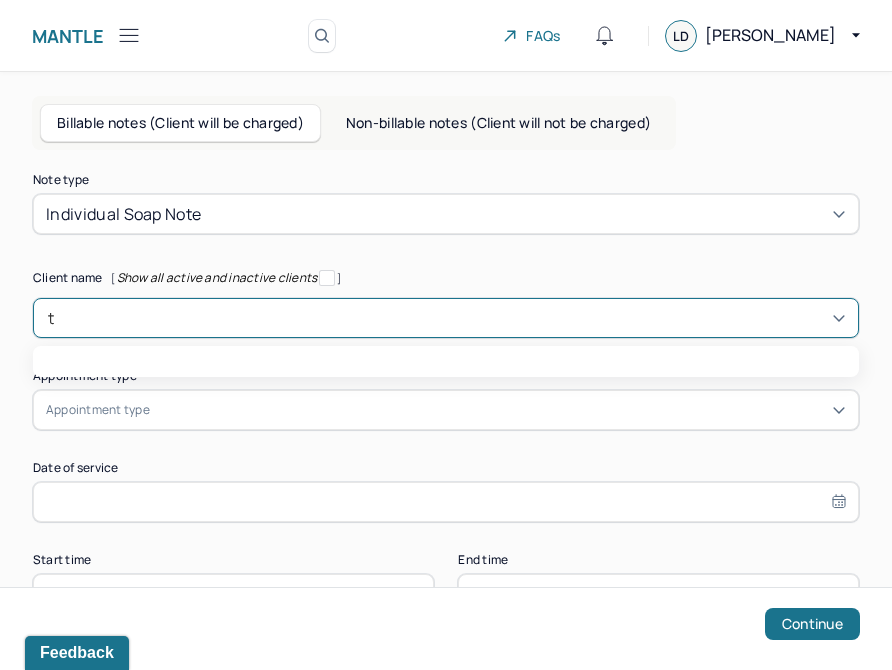 type on "tr" 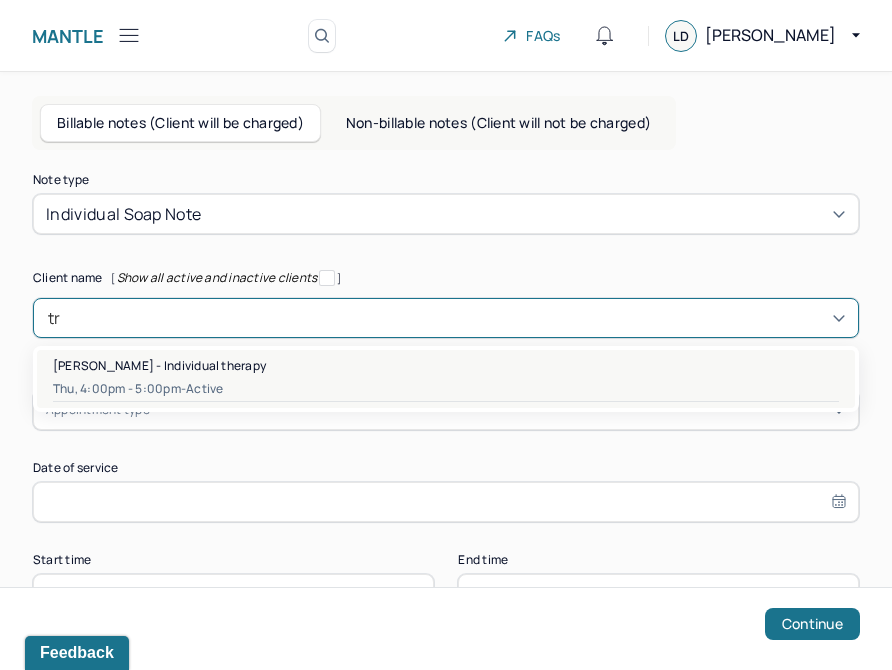 click on "[PERSON_NAME] - Individual therapy" at bounding box center [159, 365] 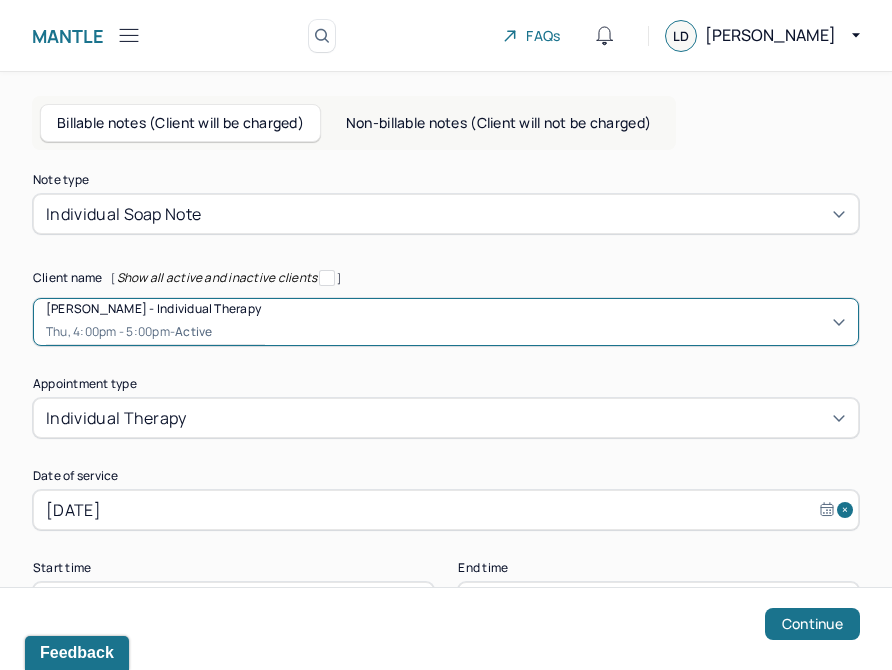scroll, scrollTop: 108, scrollLeft: 0, axis: vertical 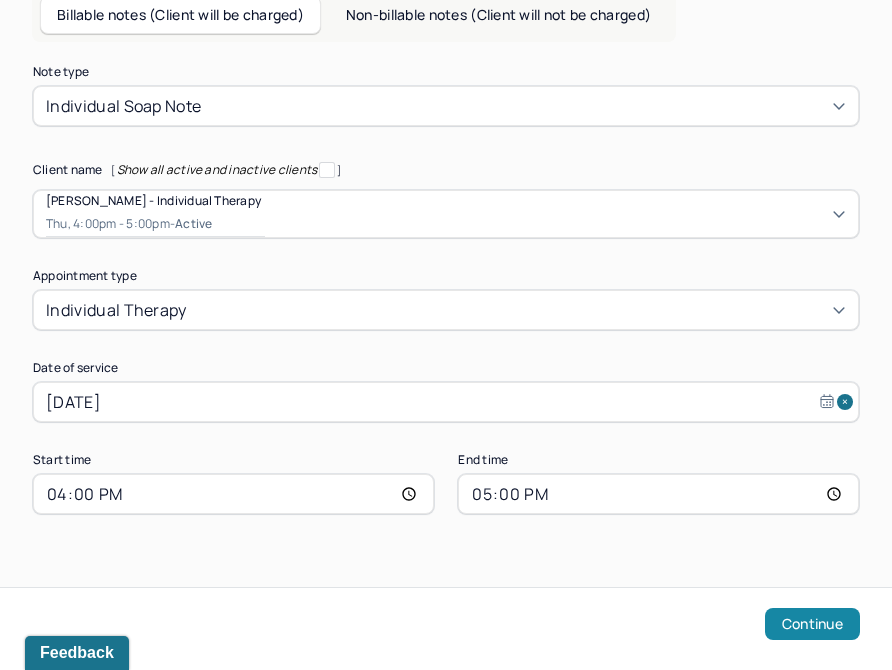 click on "Continue" at bounding box center [812, 624] 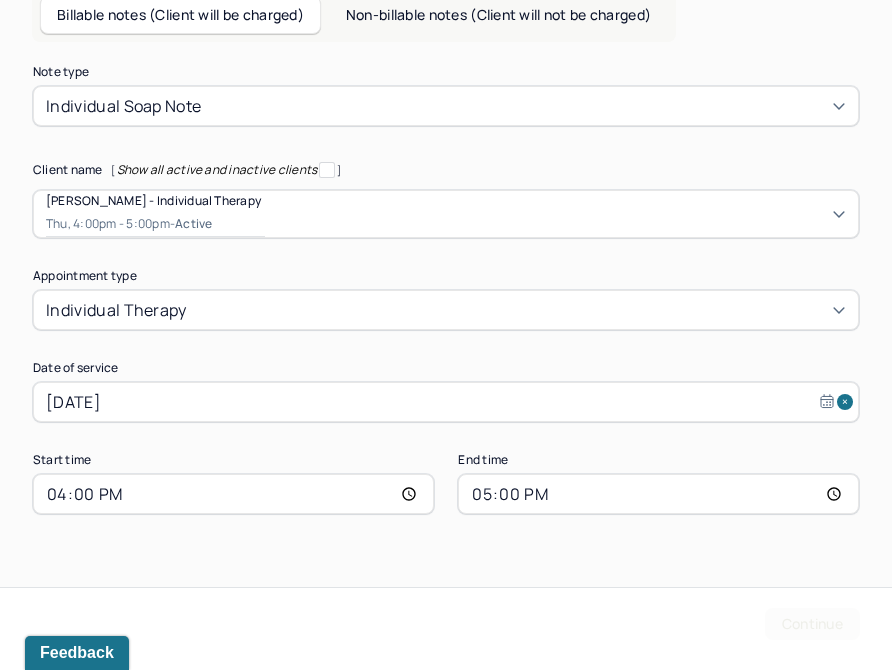 scroll, scrollTop: 0, scrollLeft: 0, axis: both 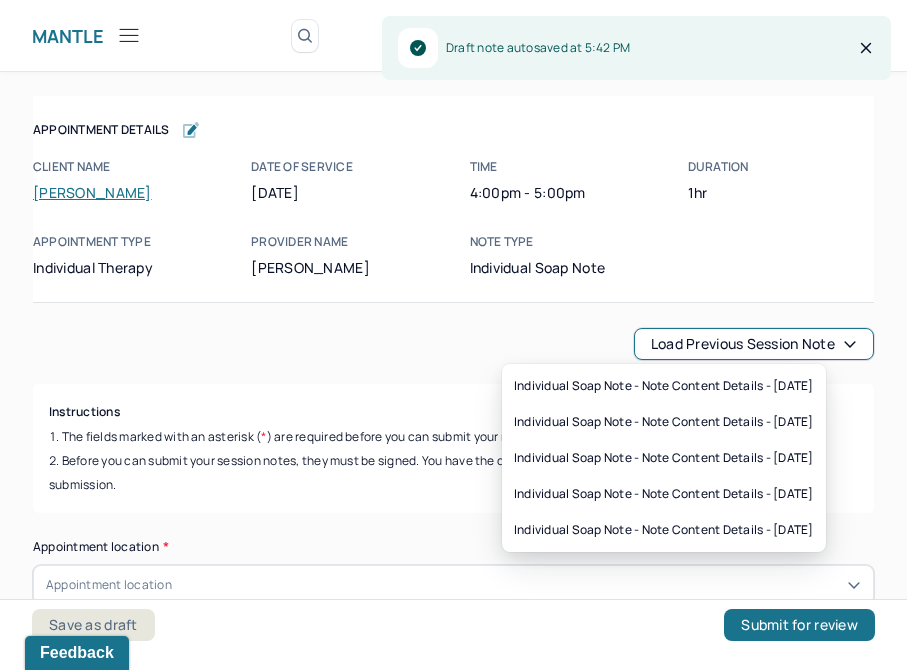 click on "Load previous session note" at bounding box center [754, 344] 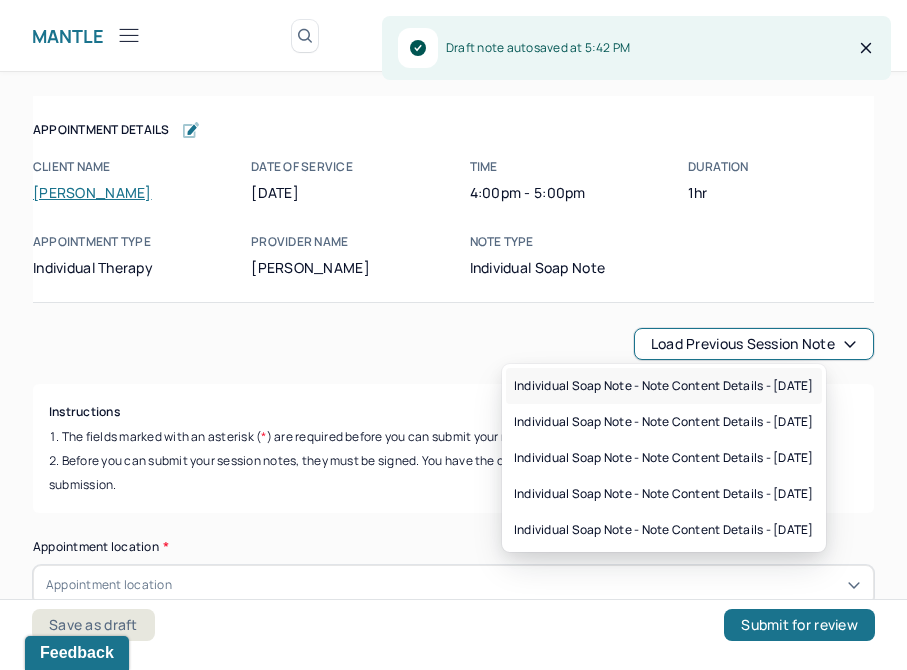 click on "Individual soap note   - Note content Details -   [DATE]" at bounding box center (664, 386) 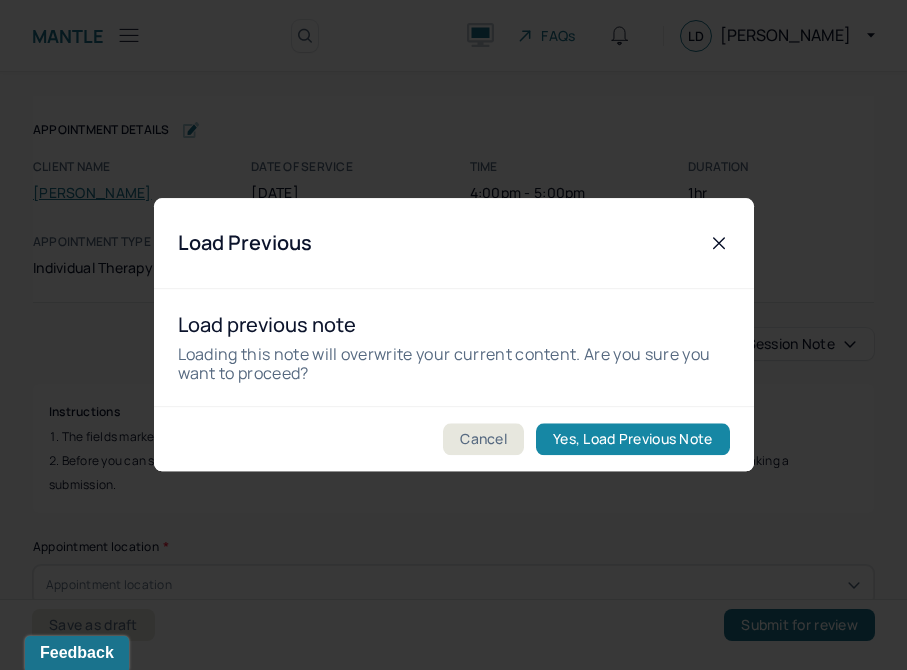 click on "Yes, Load Previous Note" at bounding box center [632, 440] 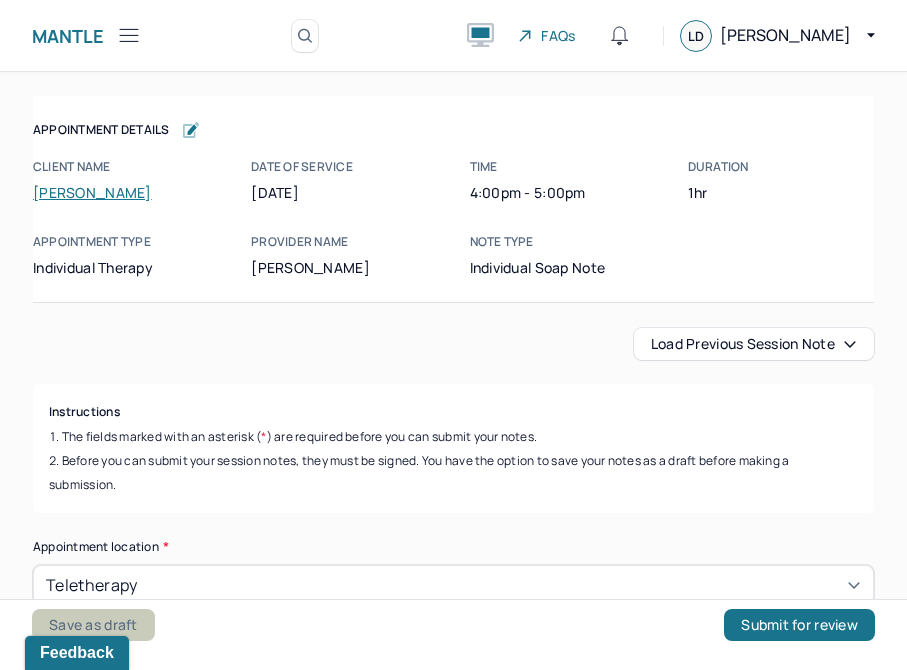 click on "Save as draft" at bounding box center [93, 625] 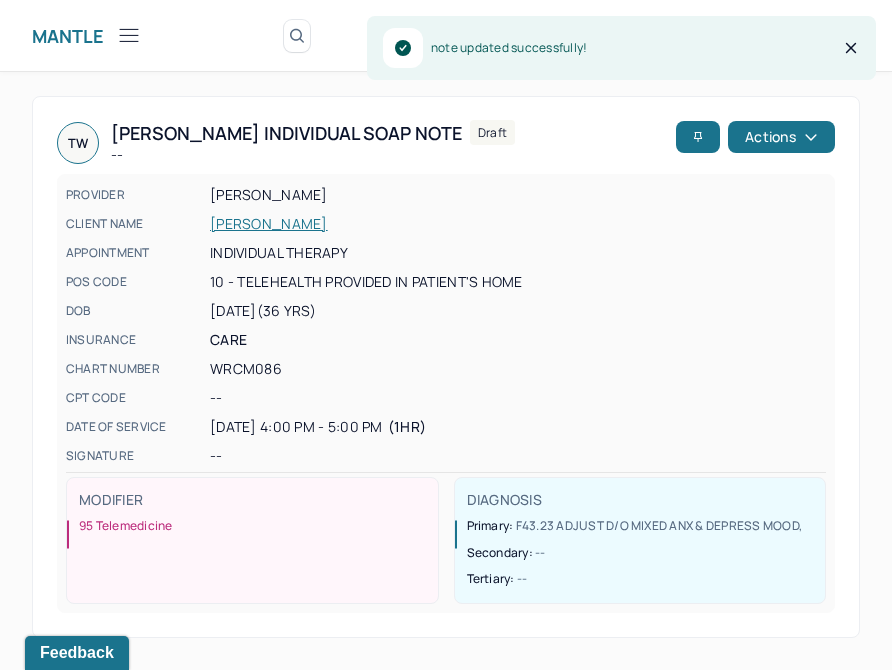 click 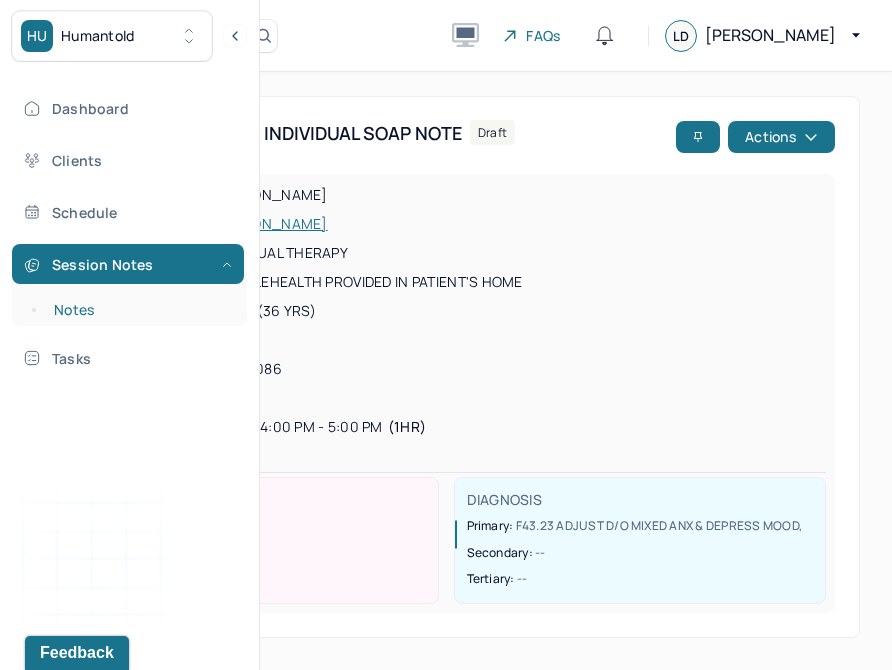 click on "Notes" at bounding box center [139, 310] 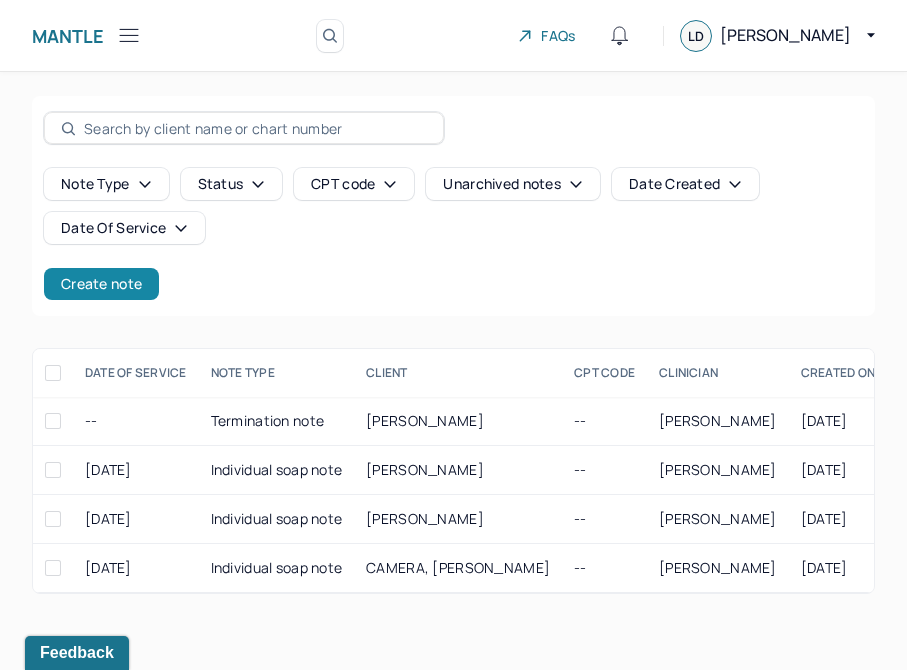 click on "Create note" at bounding box center (101, 284) 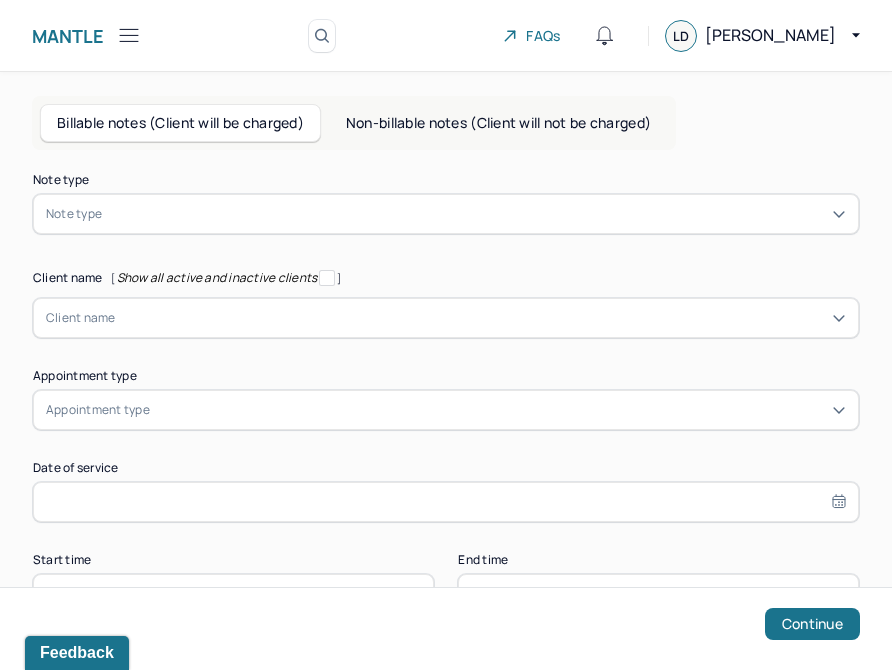 click at bounding box center (476, 214) 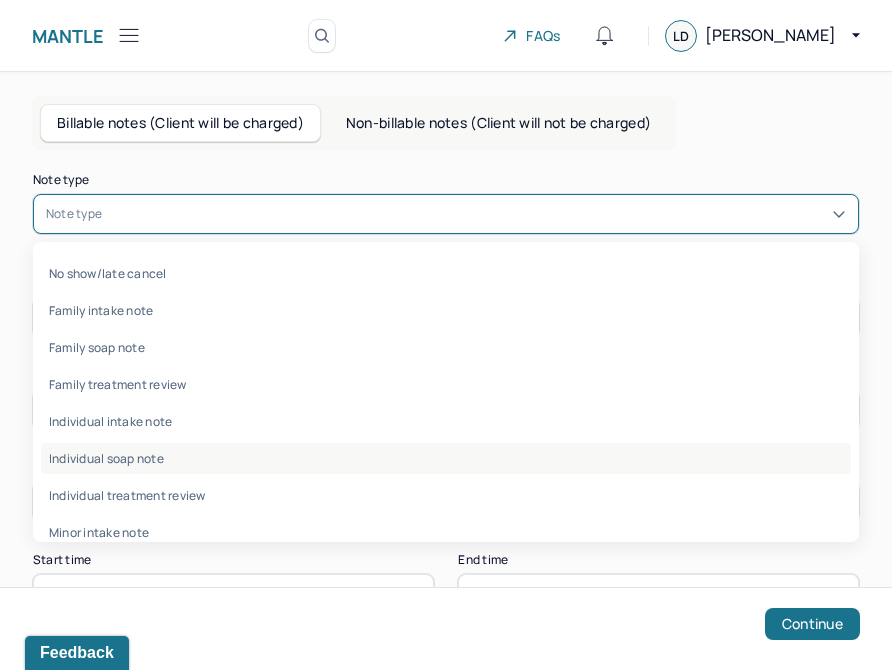 click on "Individual soap note" at bounding box center (446, 458) 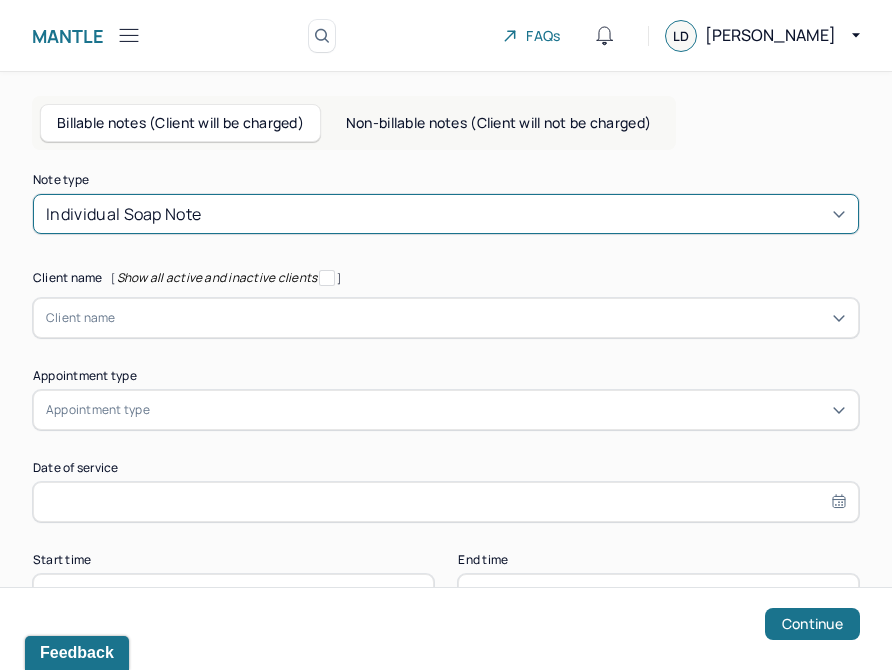 click on "Client name" at bounding box center (446, 318) 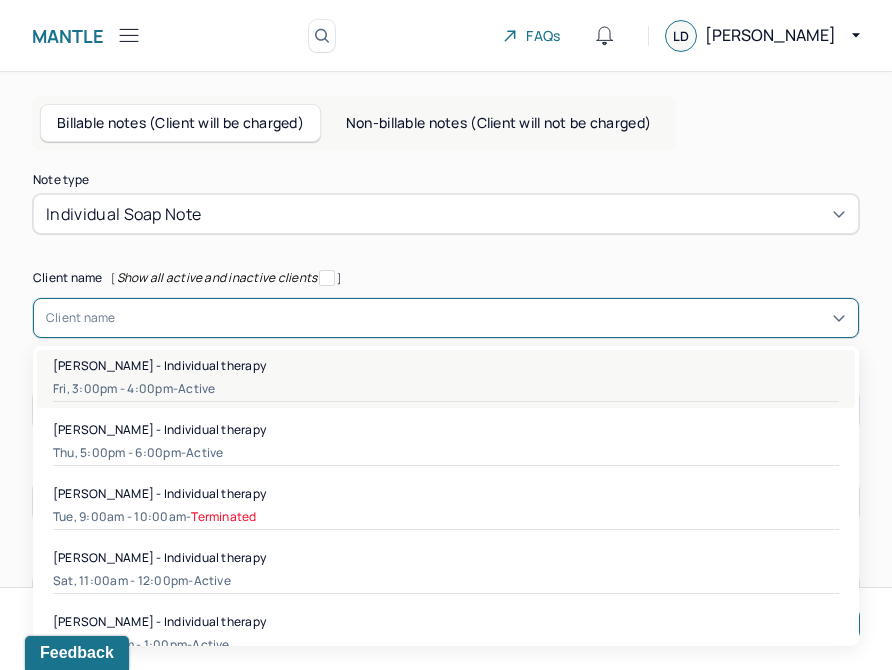 click on "[PERSON_NAME] - Individual therapy Fri, 3:00pm - 4:00pm  -  active" at bounding box center [446, 379] 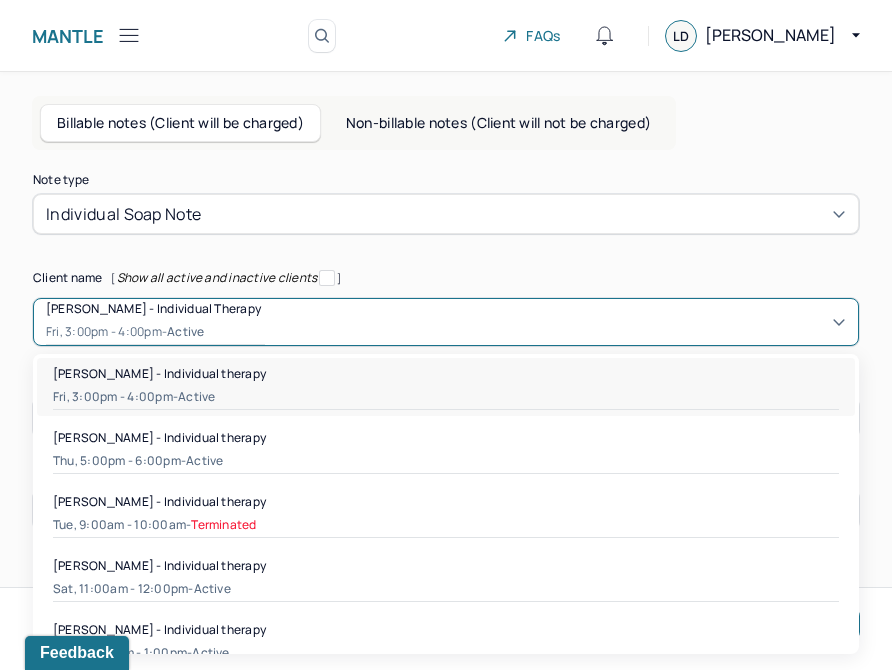 click on "Fri, 3:00pm - 4:00pm  -  active" at bounding box center [155, 332] 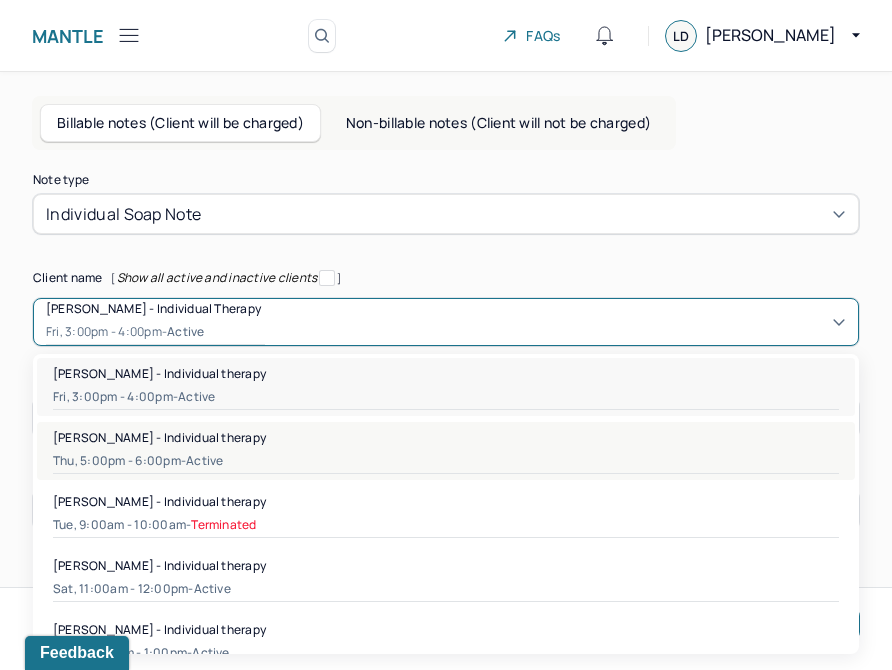 click on "[PERSON_NAME] - Individual therapy Thu, 5:00pm - 6:00pm  -  active" at bounding box center (446, 451) 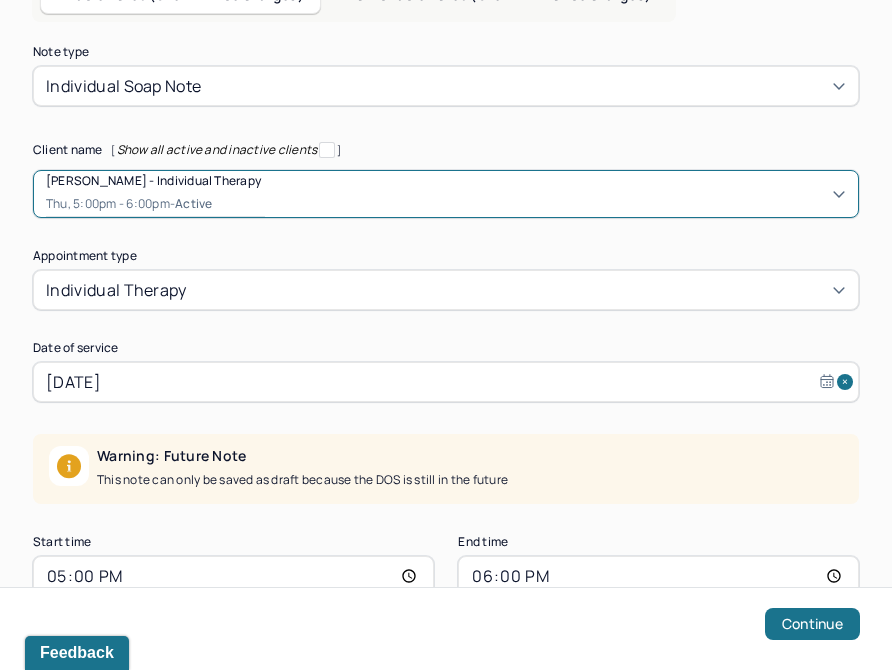 scroll, scrollTop: 130, scrollLeft: 0, axis: vertical 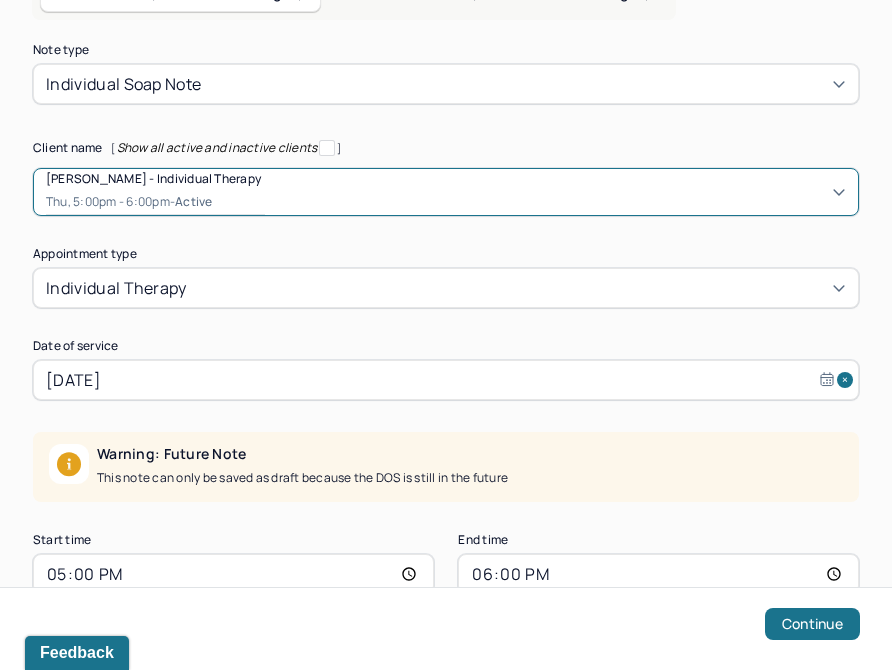 select on "9" 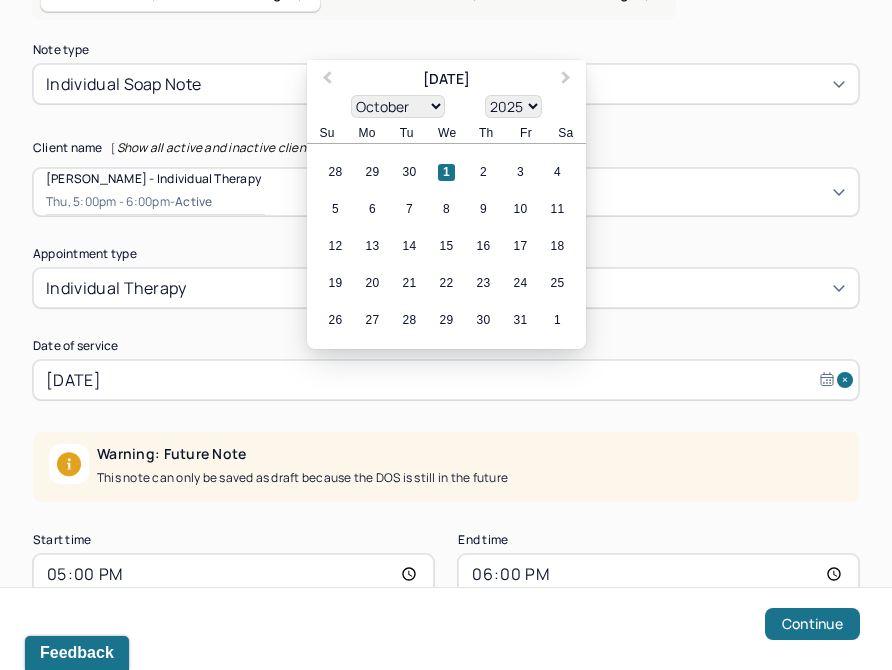 click on "[DATE]" at bounding box center [446, 380] 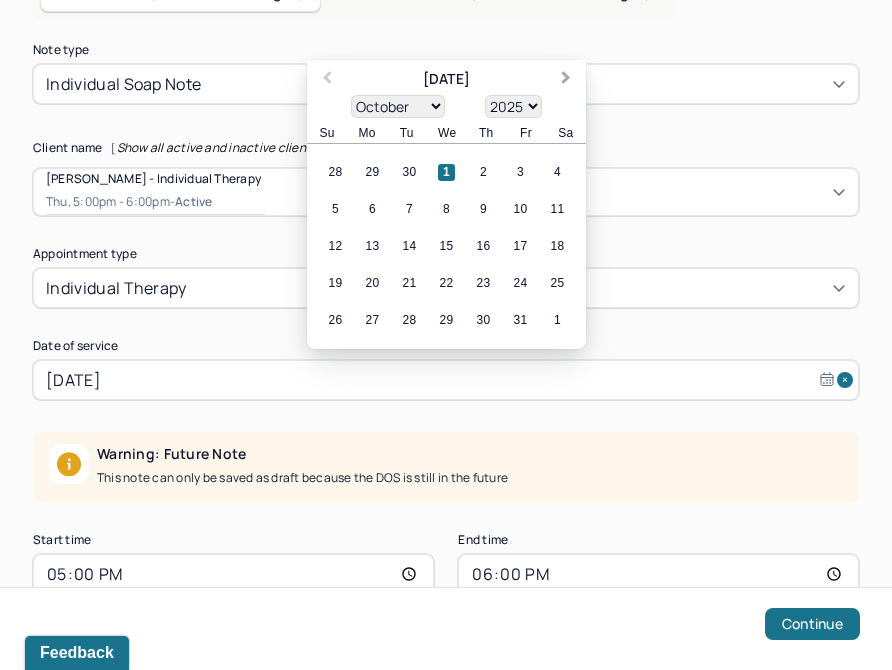 click on "Next Month" at bounding box center [566, 80] 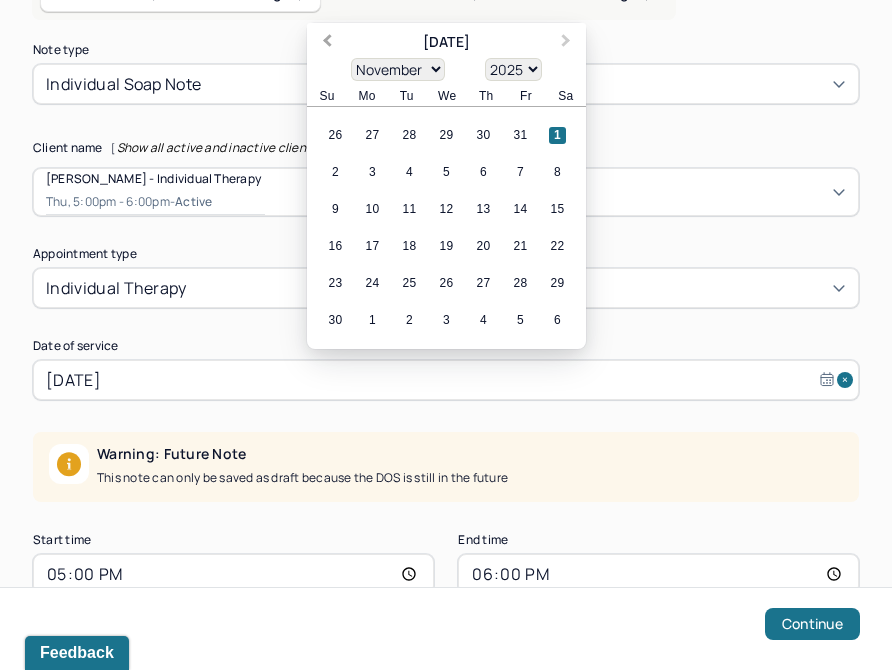 click on "Previous Month" at bounding box center (327, 43) 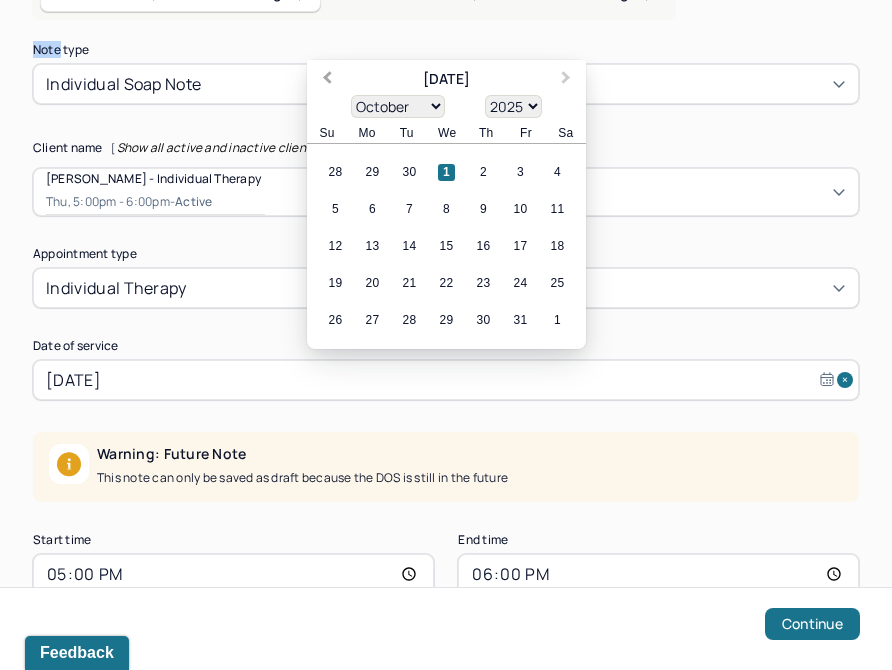 click on "Billable notes (Client will be charged)     Non-billable notes (Client will not be charged)   Note type Individual soap note Client name [ Show all active and inactive clients ] [PERSON_NAME] - Individual therapy Thu, 5:00pm - 6:00pm  -  active Supervisee name [PERSON_NAME] Appointment type individual therapy Date of service [DATE] [DATE] Previous Month Next Month [DATE] January February March April May June July August September October November [DATE] 1901 1902 1903 1904 1905 1906 1907 1908 1909 1910 1911 1912 1913 1914 1915 1916 1917 1918 1919 1920 1921 1922 1923 1924 1925 1926 1927 1928 1929 1930 1931 1932 1933 1934 1935 1936 1937 1938 1939 1940 1941 1942 1943 1944 1945 1946 1947 1948 1949 1950 1951 1952 1953 1954 1955 1956 1957 1958 1959 1960 1961 1962 1963 1964 1965 1966 1967 1968 1969 1970 1971 1972 1973 1974 1975 1976 1977 1978 1979 1980 1981 1982 1983 1984 1985 1986 1987 1988 1989 1990 1991 1992 1993 1994 1995 1996 1997 1998 1999 2000 2001 2002 2003 2004 2005 2006 2007 2008" at bounding box center (446, 346) 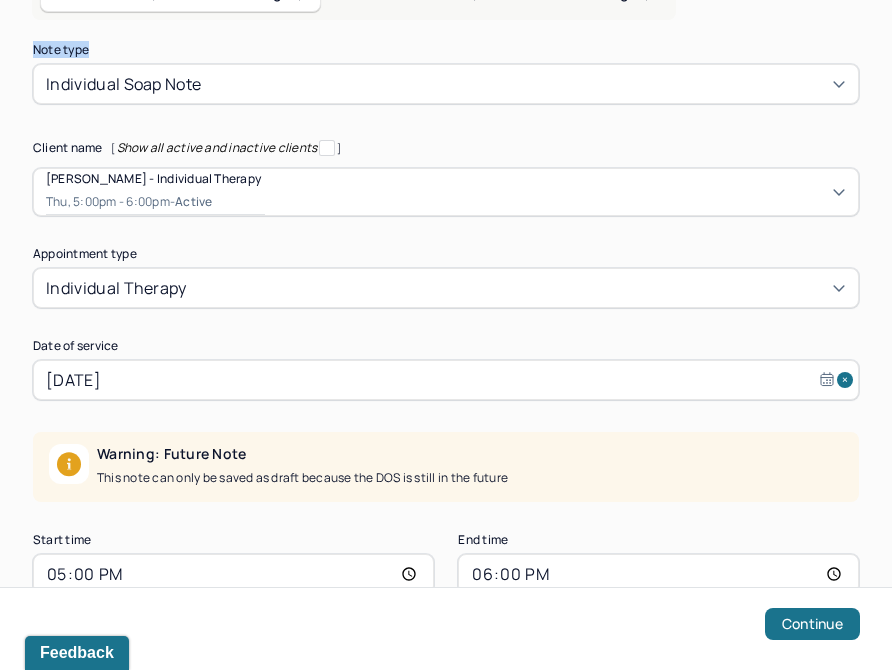 click on "Billable notes (Client will be charged)     Non-billable notes (Client will not be charged)   Note type Individual soap note Client name [ Show all active and inactive clients ] [PERSON_NAME] - Individual therapy Thu, 5:00pm - 6:00pm  -  active Supervisee name [PERSON_NAME] Appointment type individual therapy Date of service [DATE] Warning: Future Note This note can only be saved as draft because the DOS is still in the future Start time 17:00 End time 18:00   Continue" at bounding box center (446, 346) 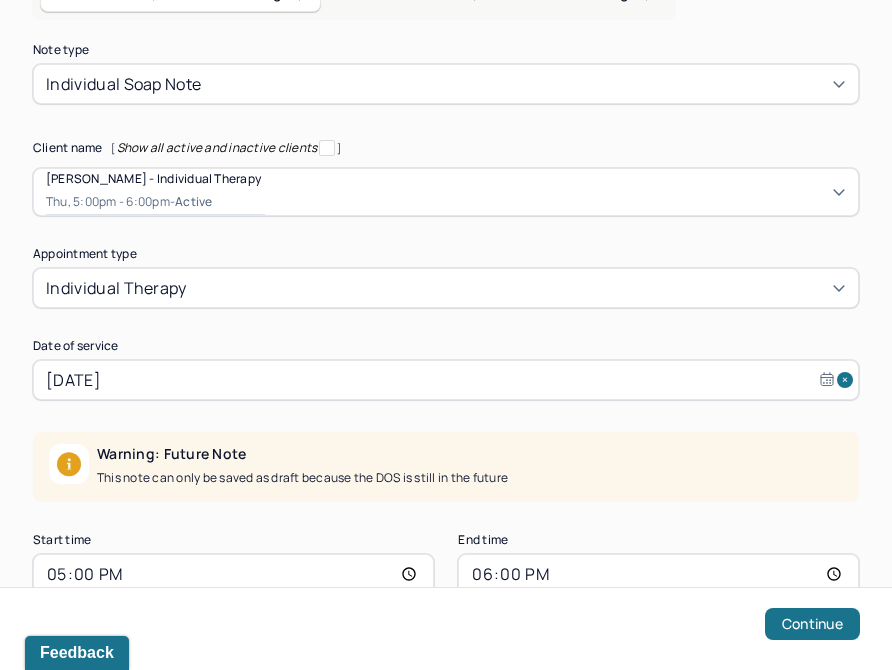 click on "[DATE]" at bounding box center (446, 380) 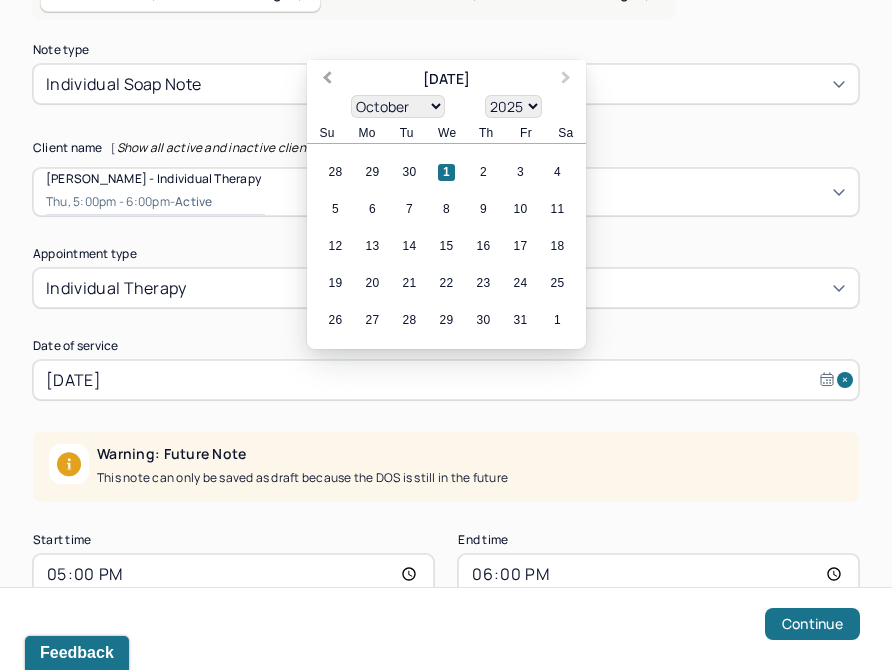 click on "Previous Month" at bounding box center [325, 81] 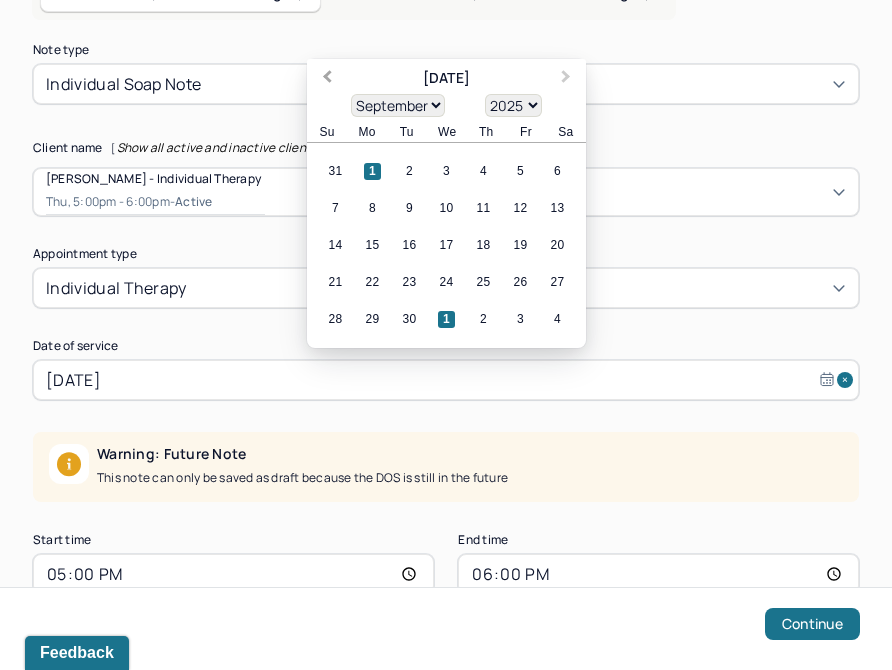 click on "Previous Month" at bounding box center (327, 79) 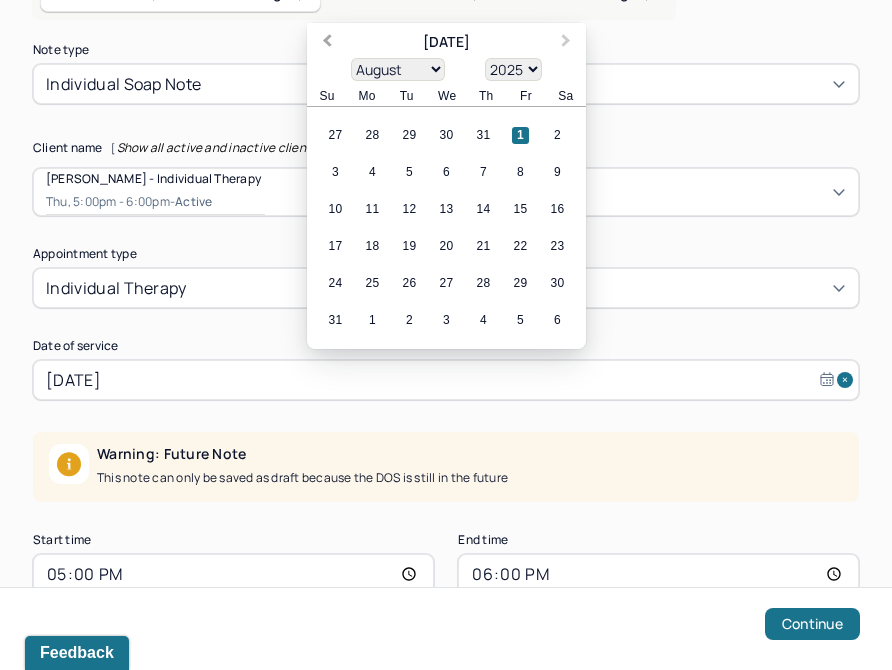 click on "August [DATE] February March April May June July August September October November [DATE] 1901 1902 1903 1904 1905 1906 1907 1908 1909 1910 1911 1912 1913 1914 1915 1916 1917 1918 1919 1920 1921 1922 1923 1924 1925 1926 1927 1928 1929 1930 1931 1932 1933 1934 1935 1936 1937 1938 1939 1940 1941 1942 1943 1944 1945 1946 1947 1948 1949 1950 1951 1952 1953 1954 1955 1956 1957 1958 1959 1960 1961 1962 1963 1964 1965 1966 1967 1968 1969 1970 1971 1972 1973 1974 1975 1976 1977 1978 1979 1980 1981 1982 1983 1984 1985 1986 1987 1988 1989 1990 1991 1992 1993 1994 1995 1996 1997 1998 1999 2000 2001 2002 2003 2004 2005 2006 2007 2008 2009 2010 2011 2012 2013 2014 2015 2016 2017 2018 2019 2020 2021 2022 2023 2024 2025 2026 2027 2028 2029 2030 2031 2032 2033 2034 2035 2036 2037 2038 2039 2040 2041 2042 2043 2044 2045 2046 2047 2048 2049 2050 2051 2052 2053 2054 2055 2056 2057 2058 2059 2060 2061 2062 2063 2064 2065 2066 2067 2068 2069 2070 2071 2072 2073 2074 2075 2076 2077 2078 2079 2080 2081 2082 2083 2084" at bounding box center [446, 65] 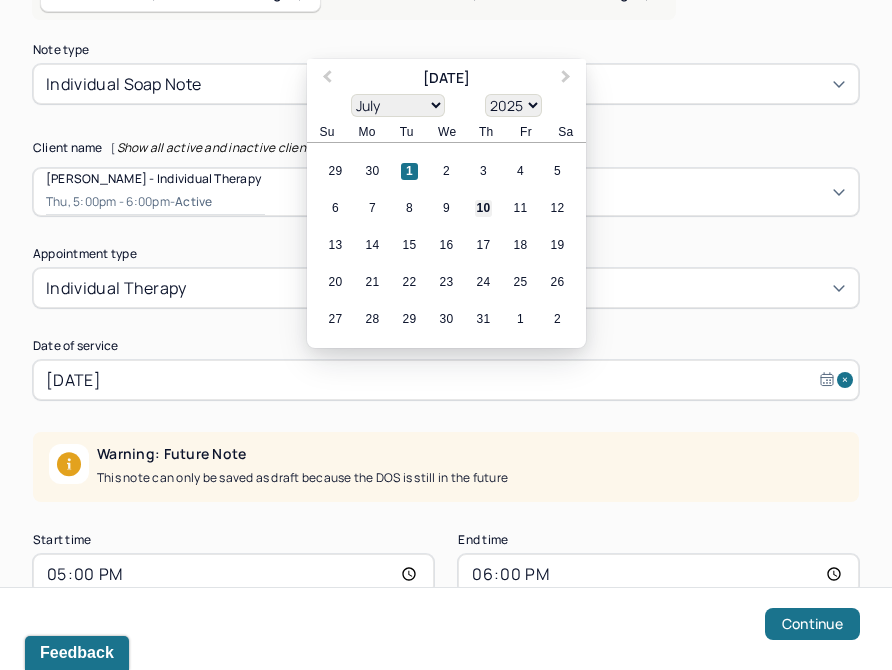 click on "10" at bounding box center (483, 208) 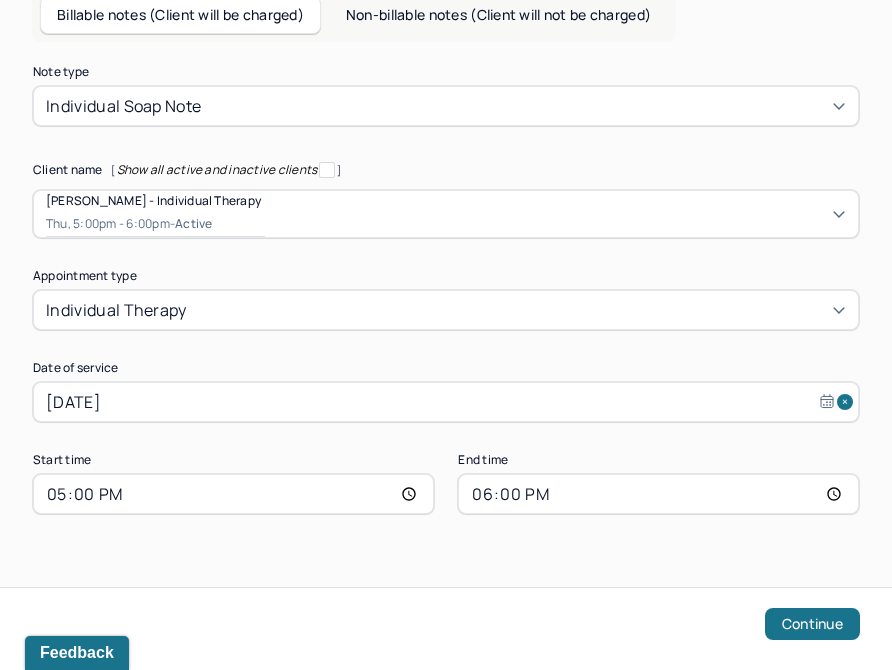 scroll, scrollTop: 108, scrollLeft: 0, axis: vertical 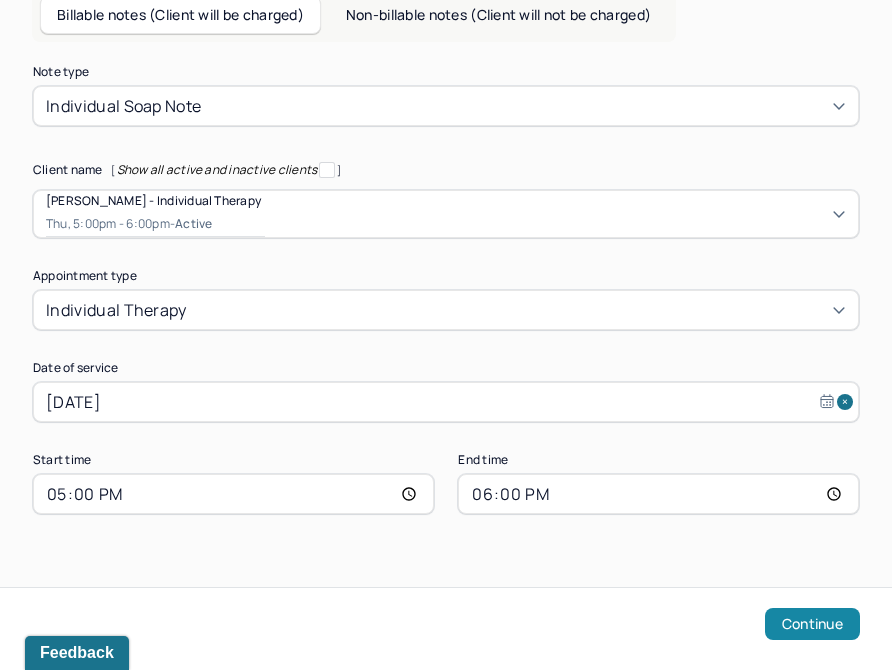 click on "Continue" at bounding box center (812, 624) 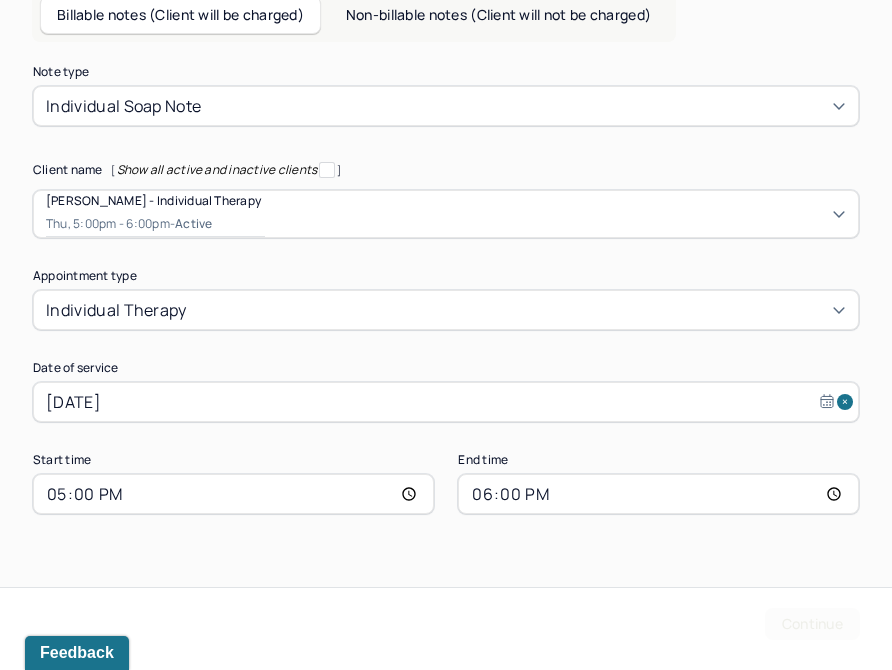 scroll, scrollTop: 0, scrollLeft: 0, axis: both 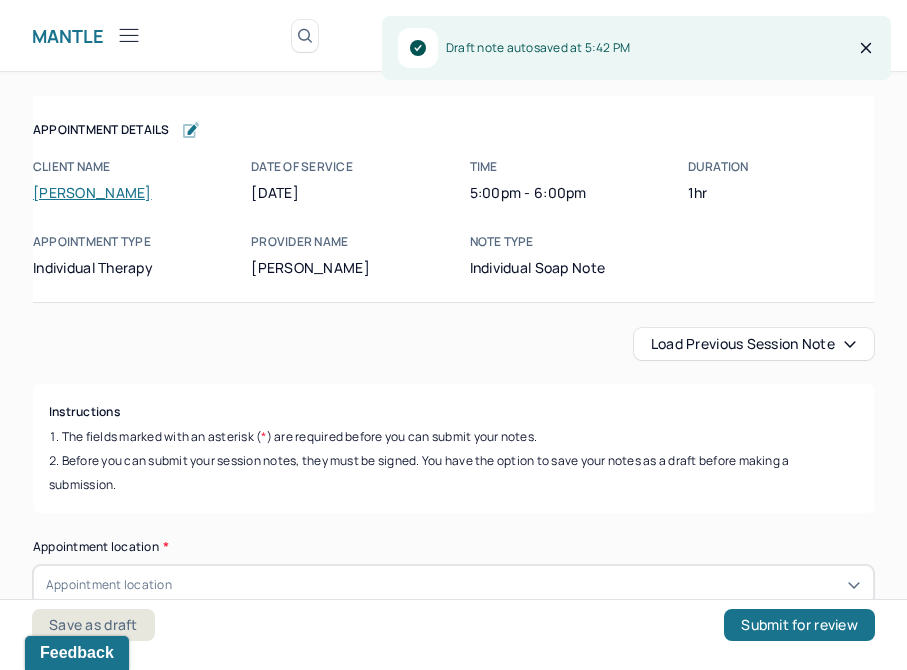 click on "Load previous session note" at bounding box center (754, 344) 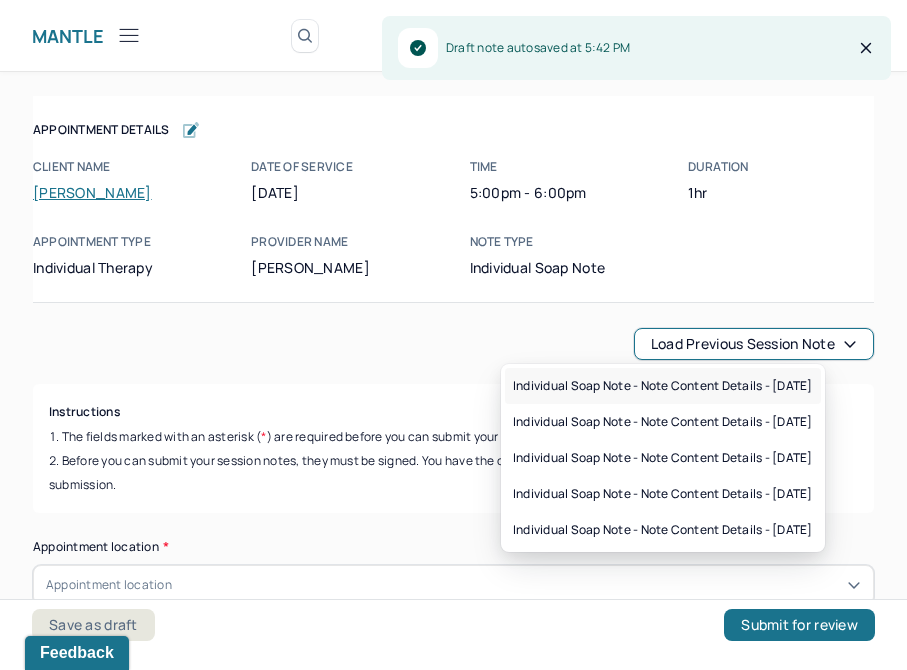 click on "Individual soap note   - Note content Details -   [DATE]" at bounding box center (663, 386) 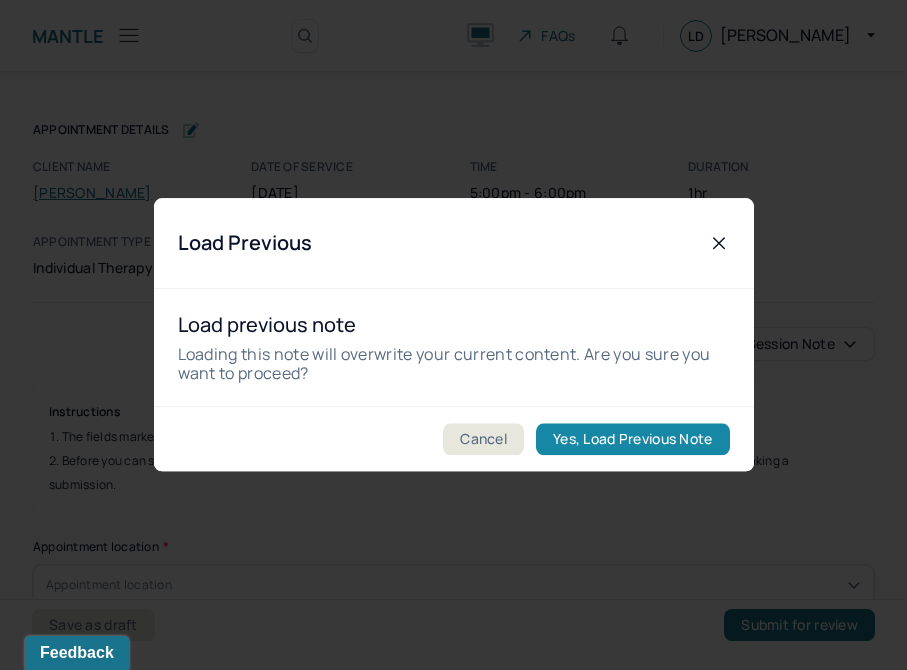 click on "Yes, Load Previous Note" at bounding box center (632, 440) 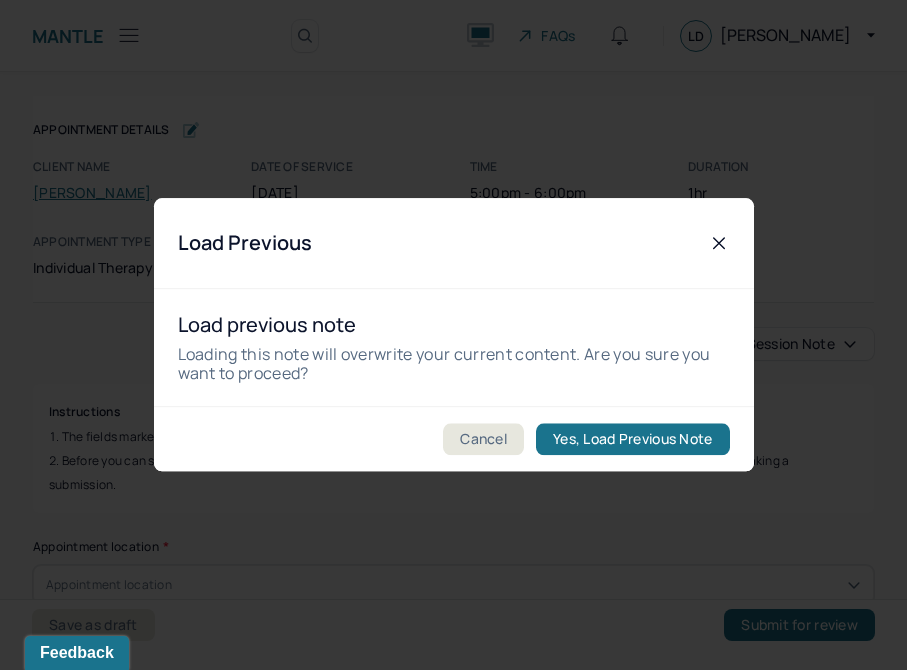 type on "Client demonstrated appropriate emotional regulation and maintained positive behavioral symptoms." 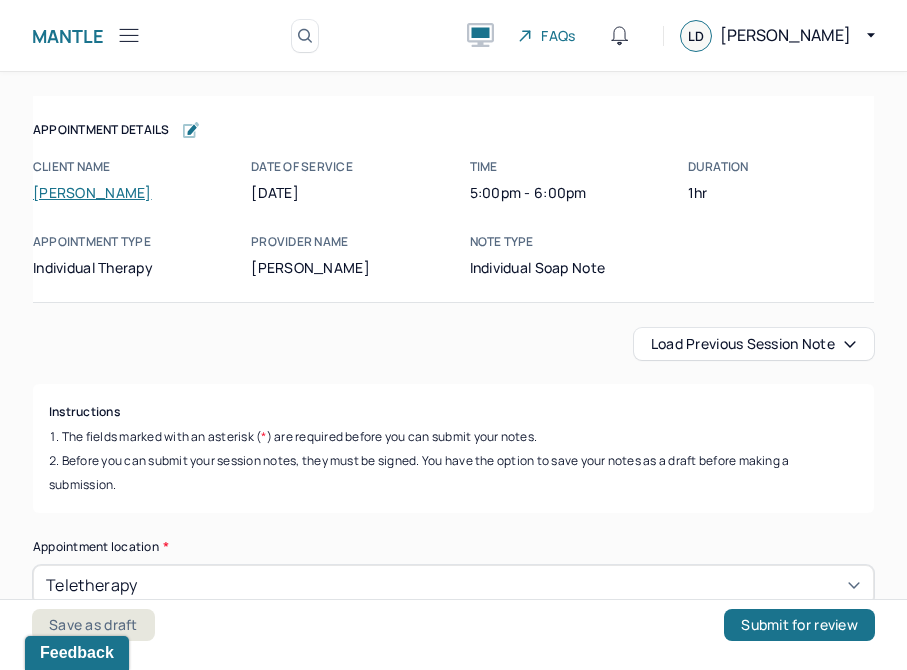click at bounding box center (77, 650) 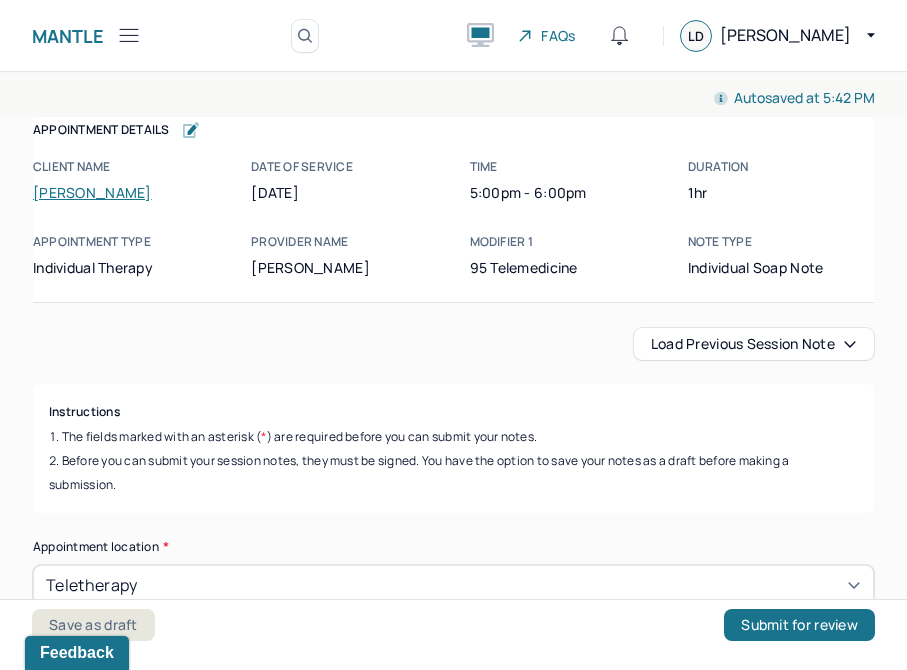 click 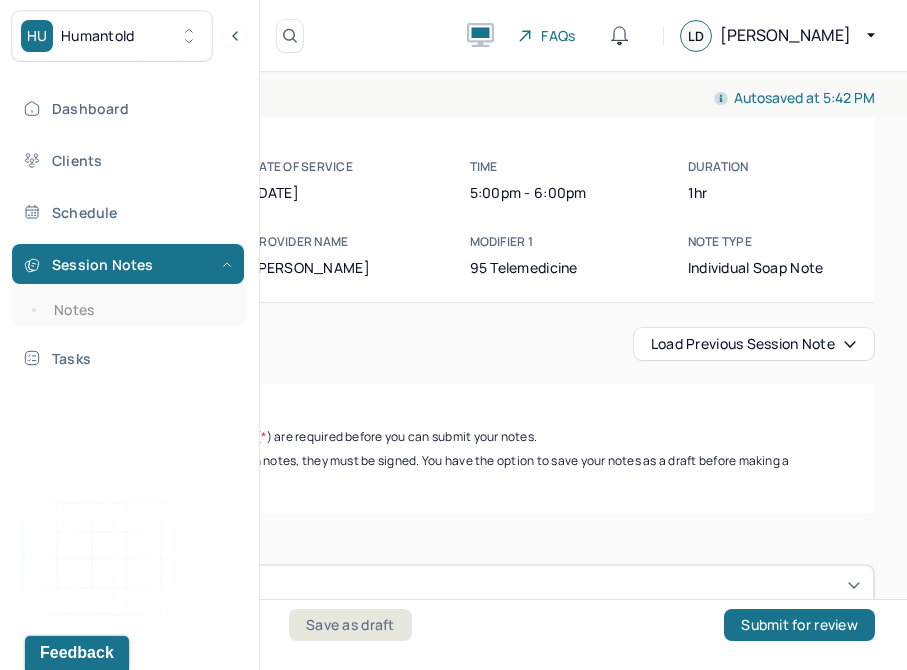 click on "Dashboard Clients Schedule Session Notes Notes Tasks" at bounding box center [129, 233] 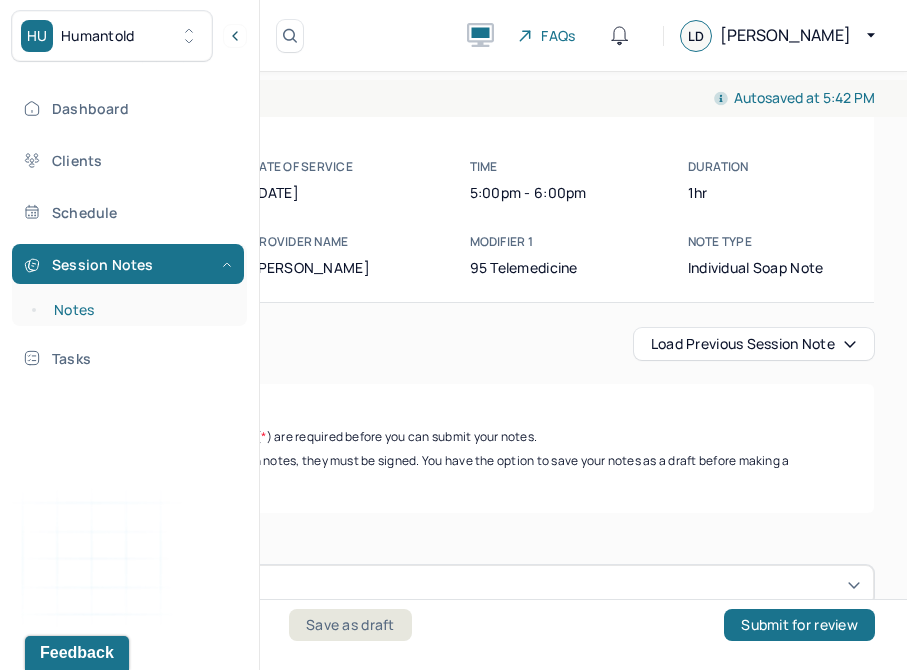 click on "Notes" at bounding box center [139, 310] 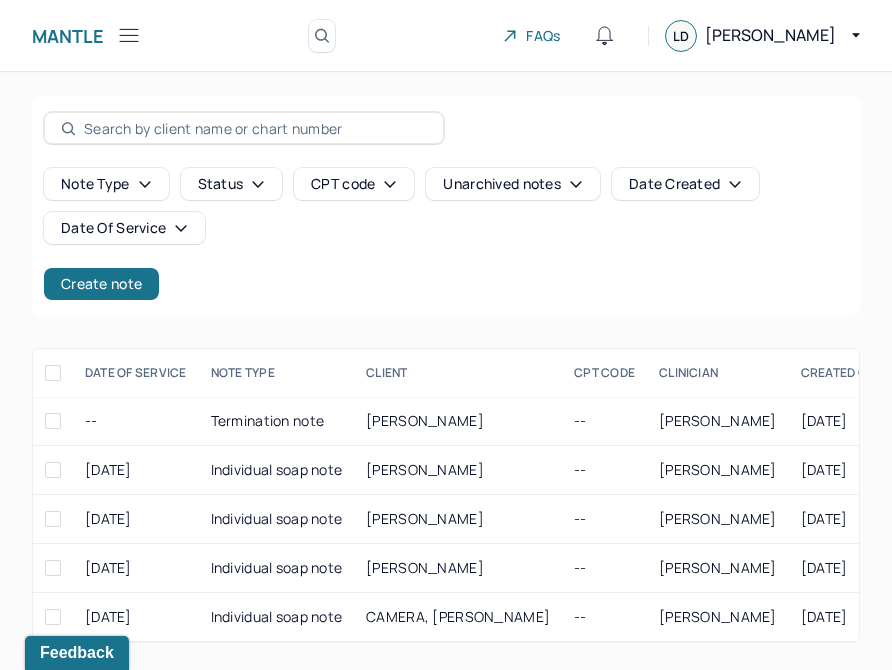 scroll, scrollTop: 9, scrollLeft: 0, axis: vertical 